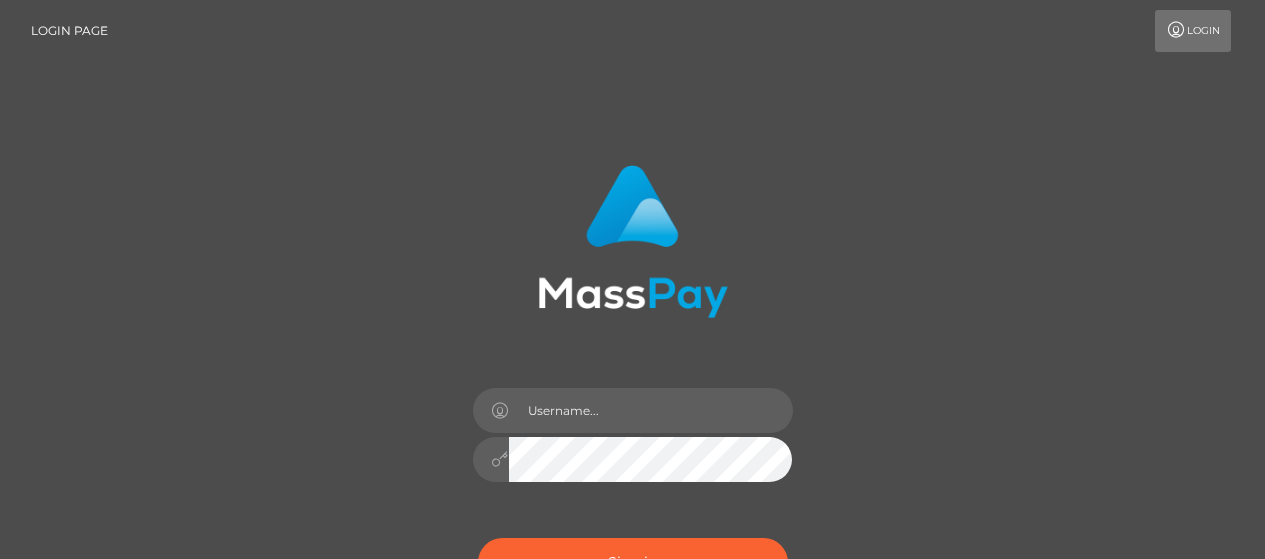 scroll, scrollTop: 0, scrollLeft: 0, axis: both 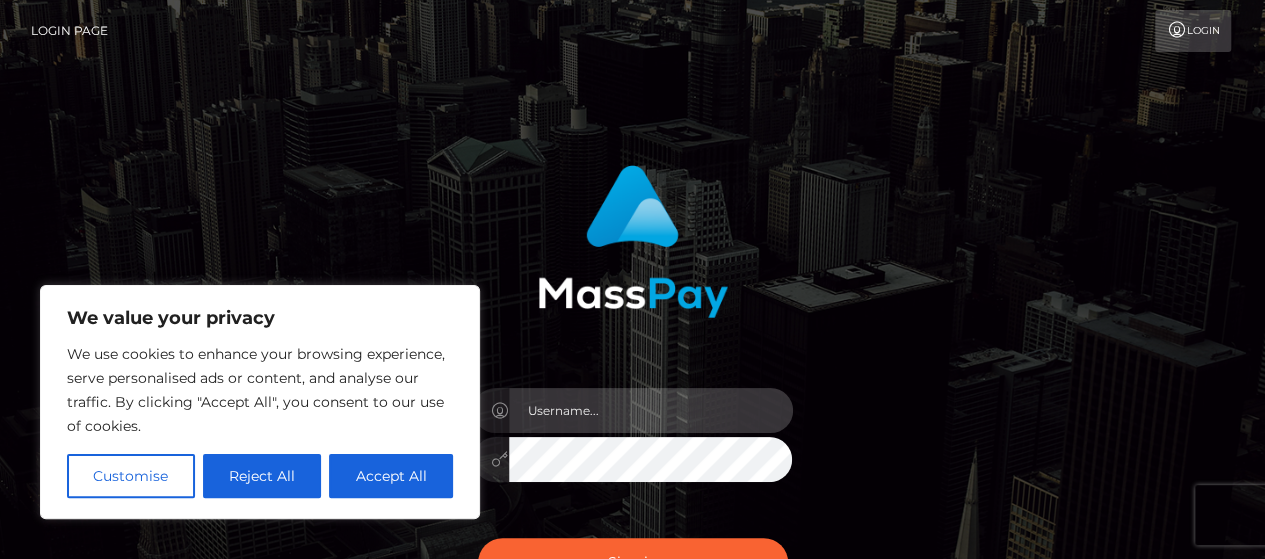 click at bounding box center (651, 410) 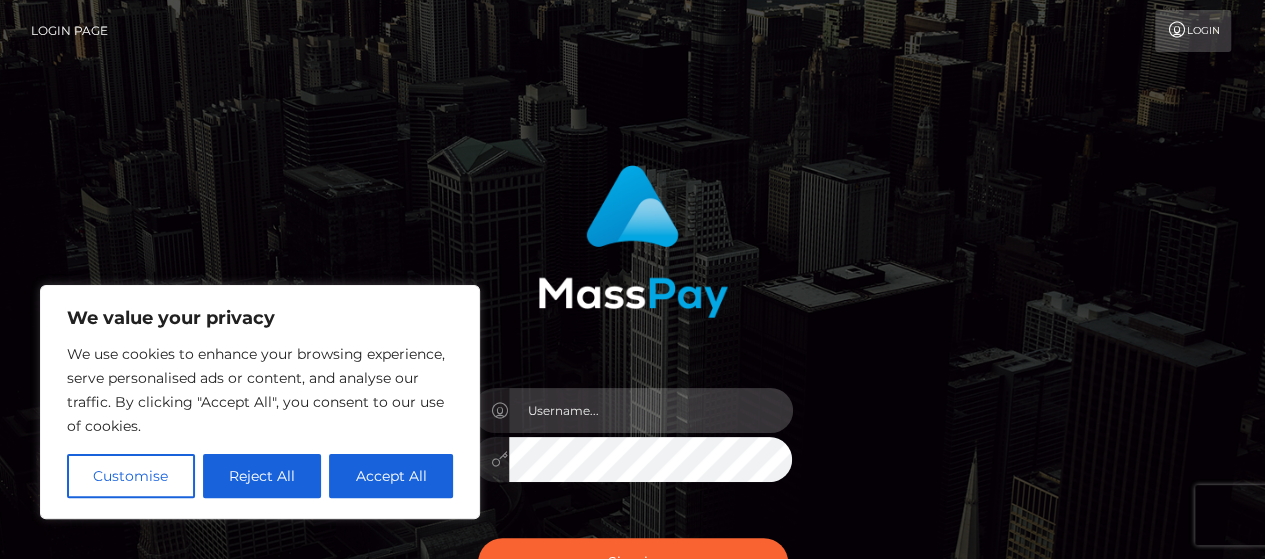 type on "tatiana212022@outlook.es" 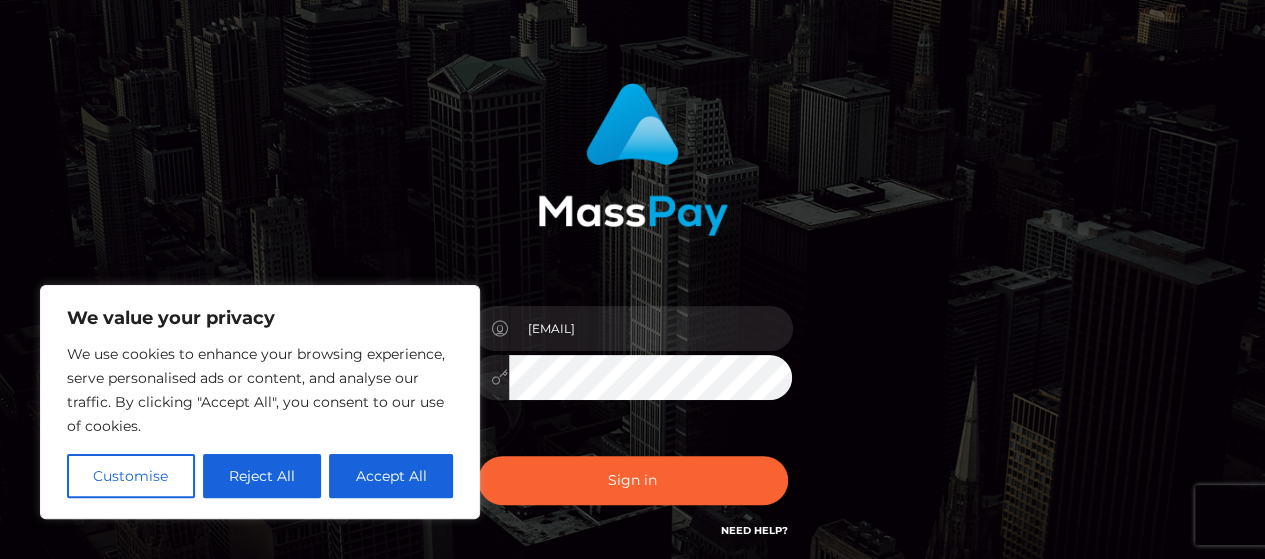 scroll, scrollTop: 200, scrollLeft: 0, axis: vertical 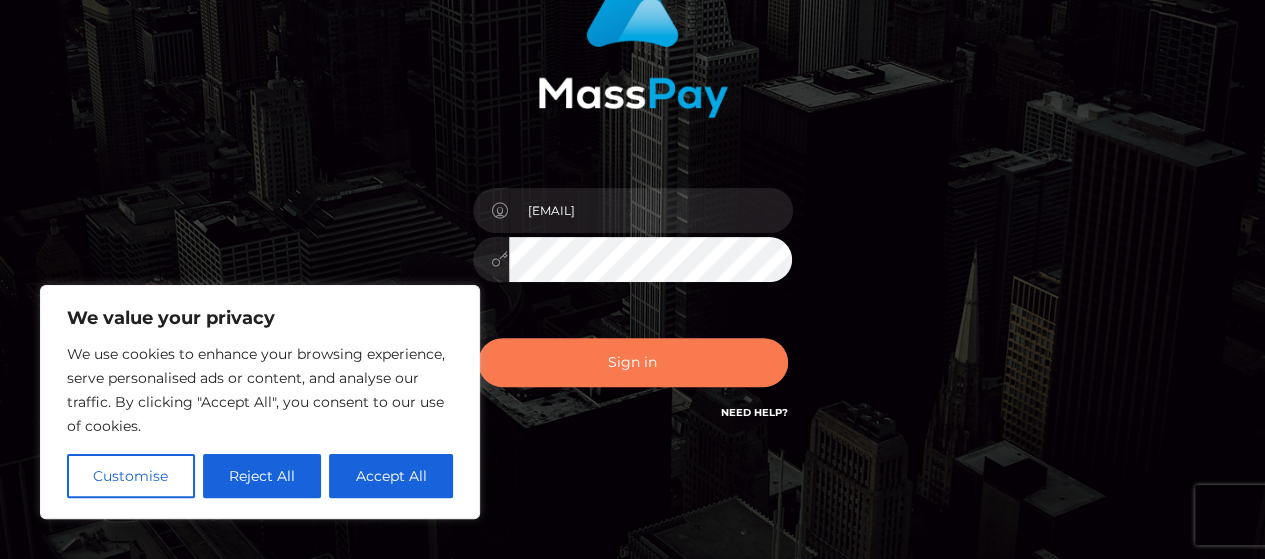 click on "Sign in" at bounding box center [633, 362] 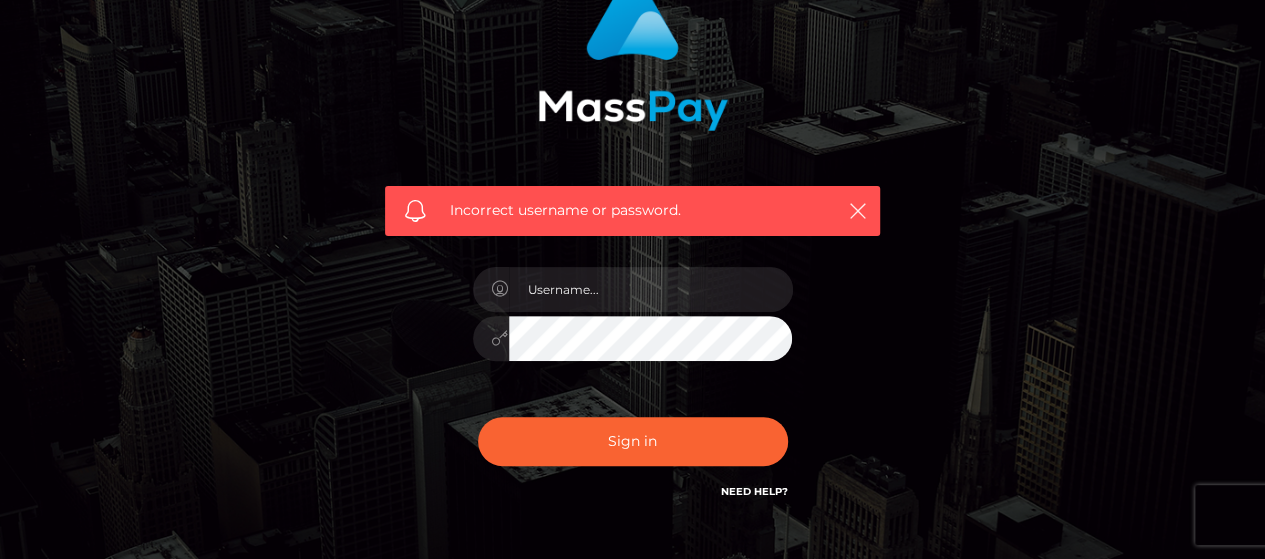 scroll, scrollTop: 200, scrollLeft: 0, axis: vertical 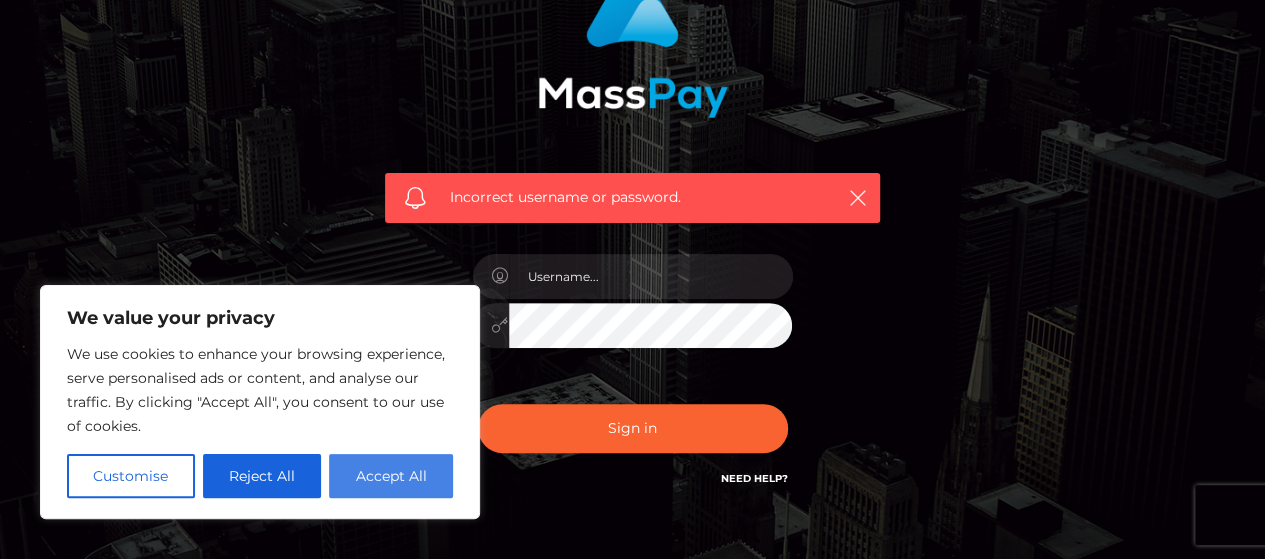 click on "Accept All" at bounding box center [391, 476] 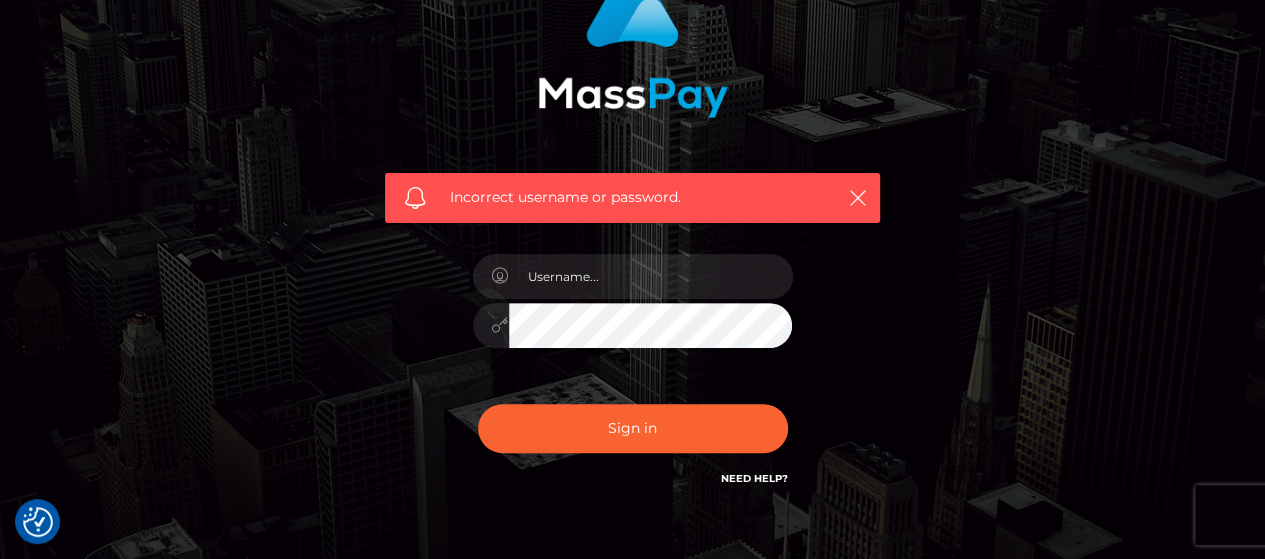 click at bounding box center (633, 315) 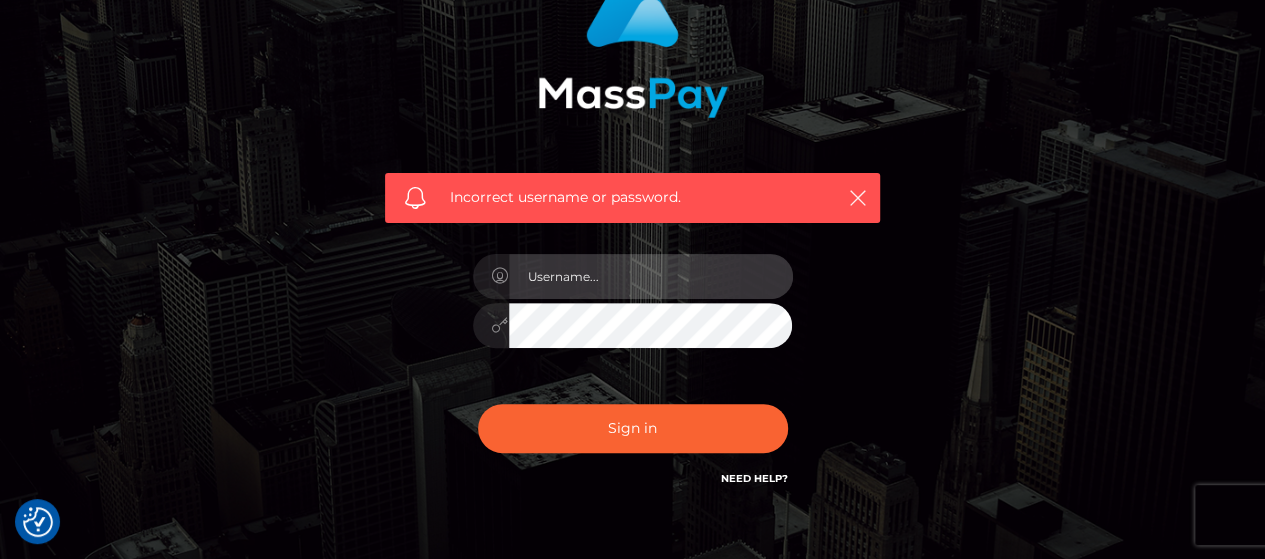 click at bounding box center (651, 276) 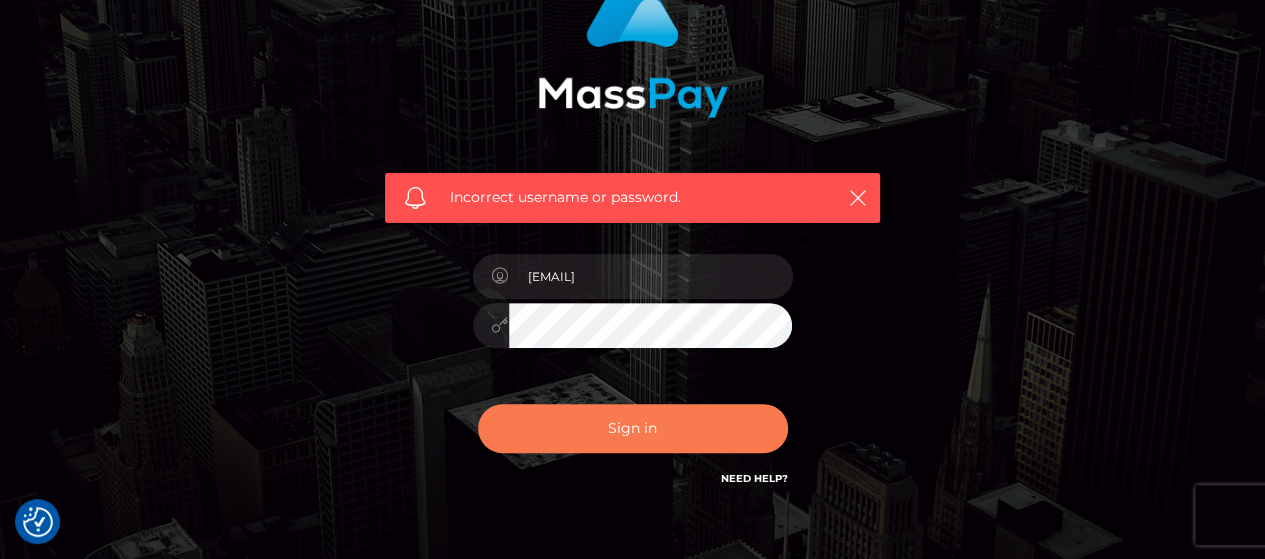 click on "Sign in" at bounding box center [633, 428] 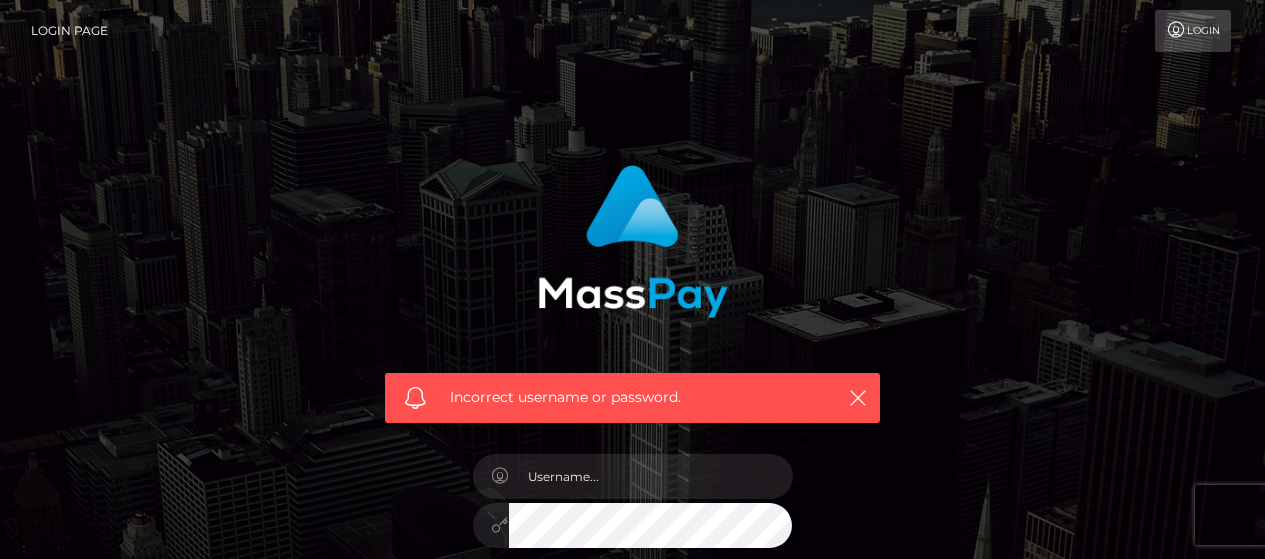 scroll, scrollTop: 0, scrollLeft: 0, axis: both 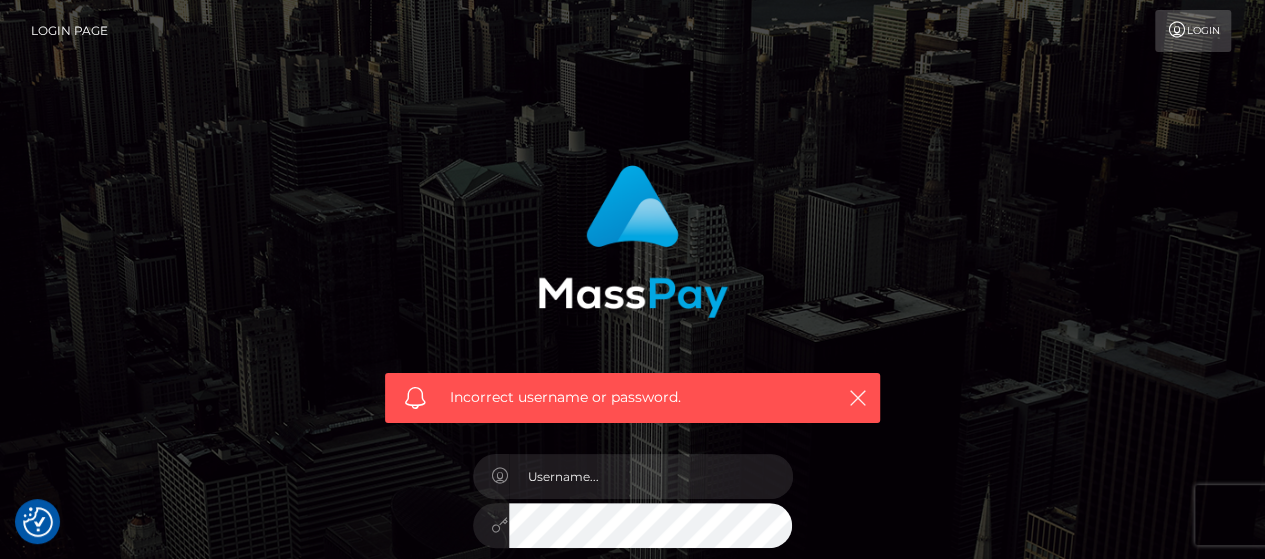 click on "Login" at bounding box center (1193, 31) 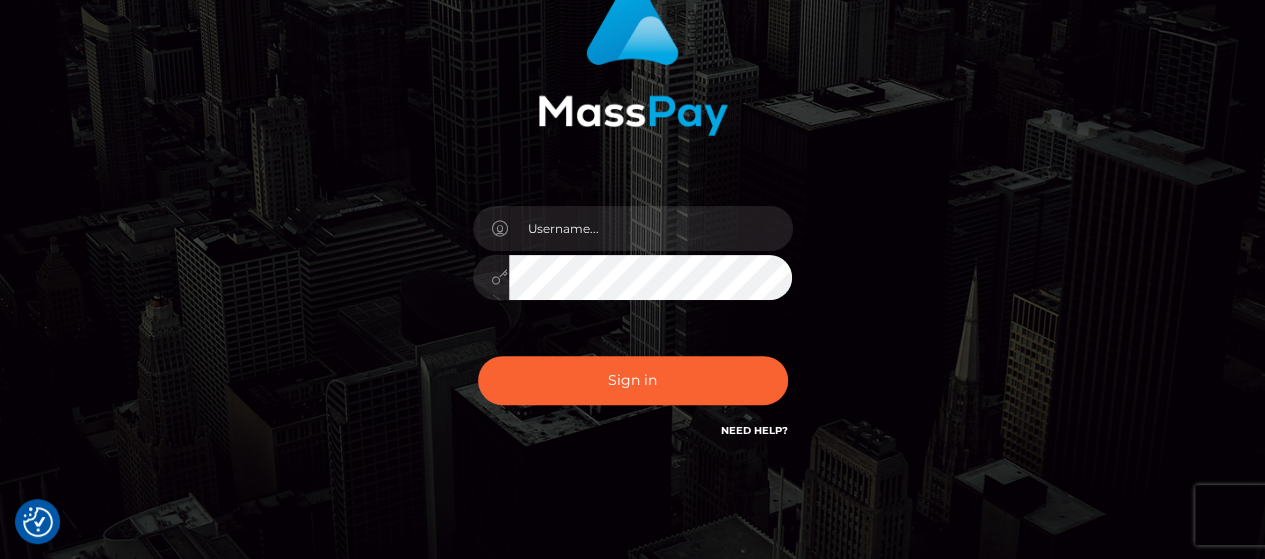 scroll, scrollTop: 200, scrollLeft: 0, axis: vertical 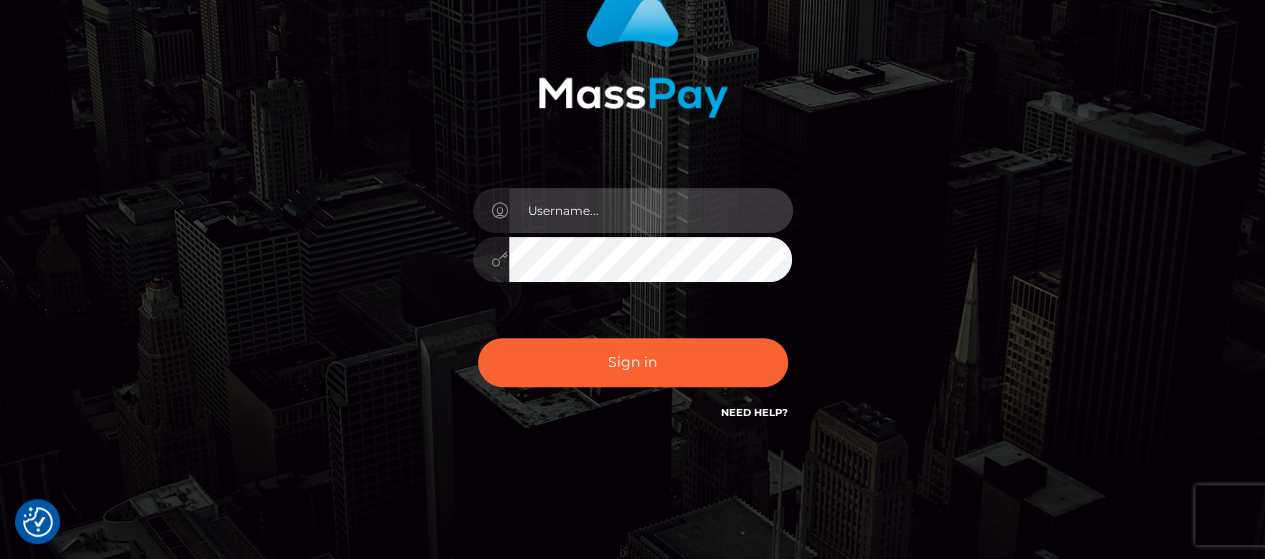 click at bounding box center (651, 210) 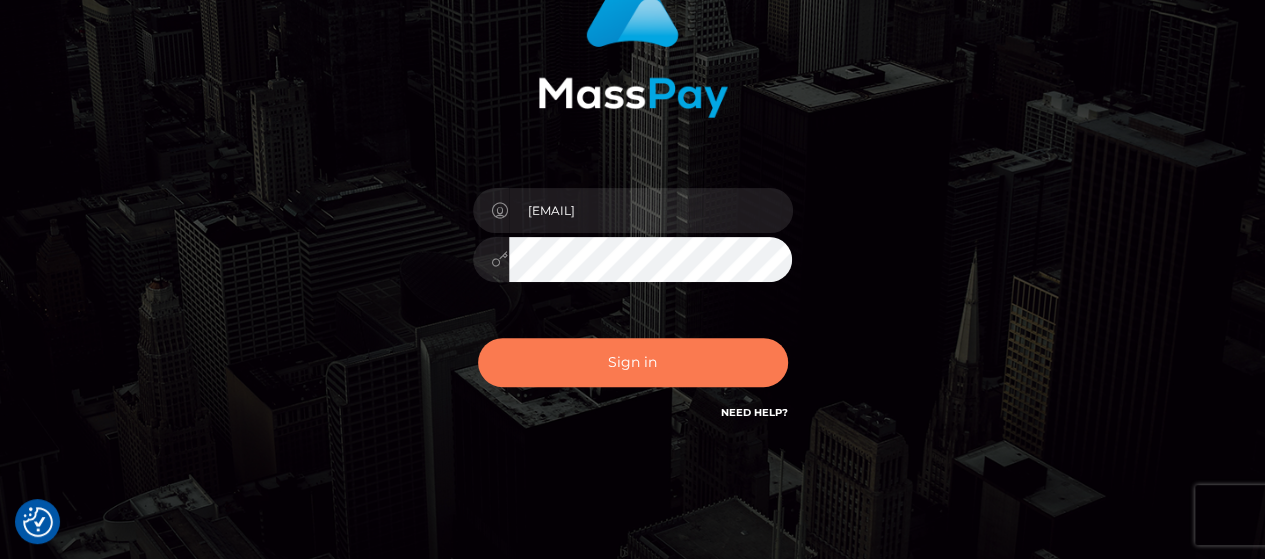 click on "Sign in" at bounding box center [633, 362] 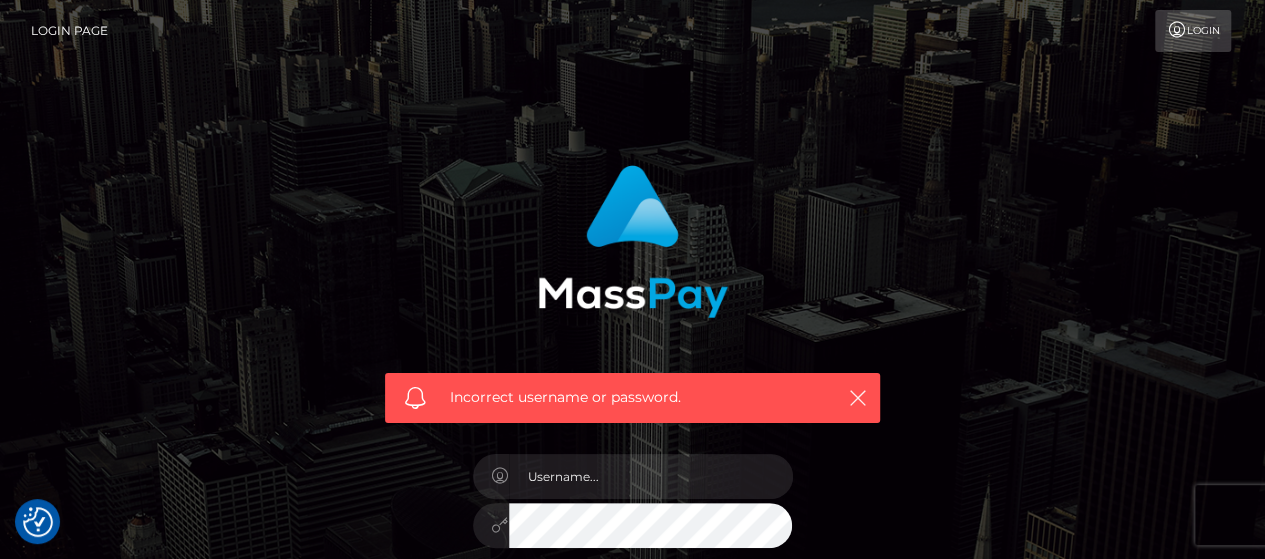 scroll, scrollTop: 300, scrollLeft: 0, axis: vertical 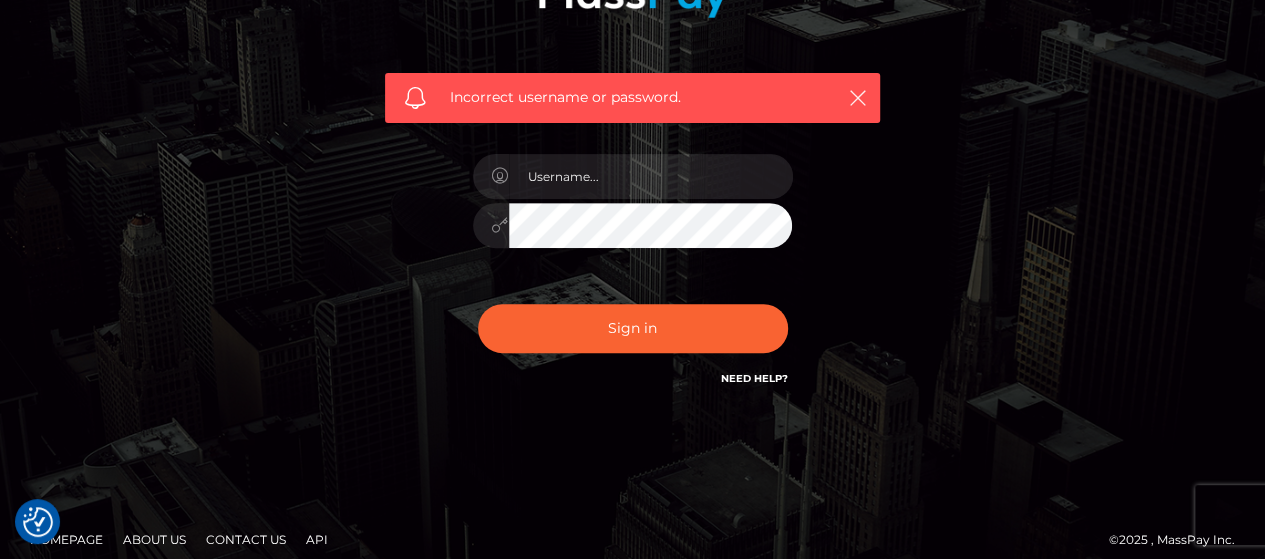 click on "Need
Help?" at bounding box center (754, 378) 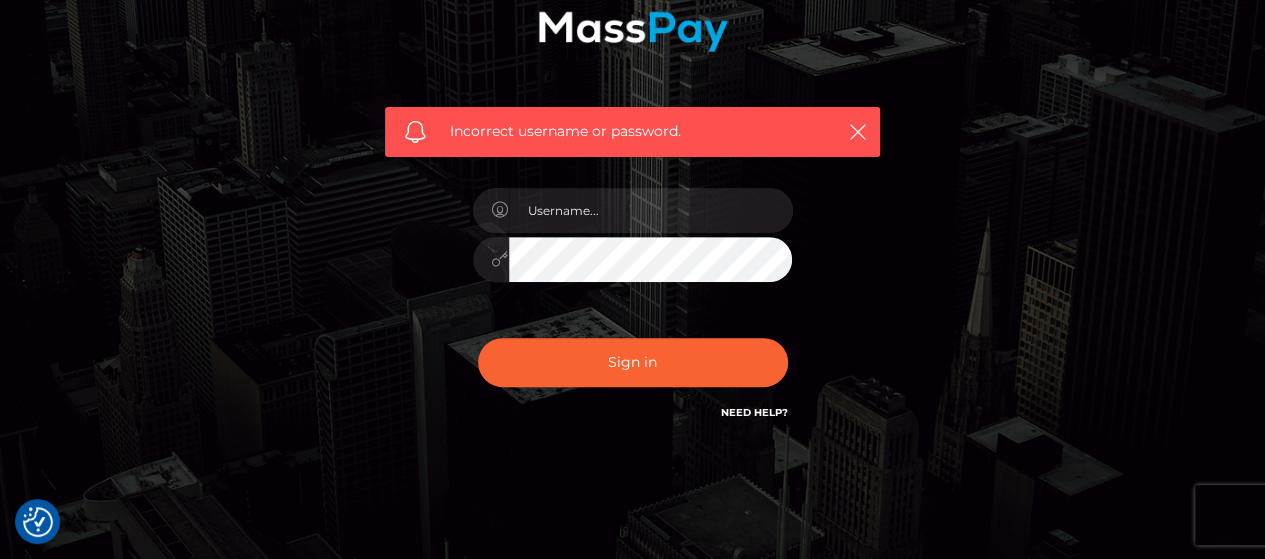 scroll, scrollTop: 0, scrollLeft: 0, axis: both 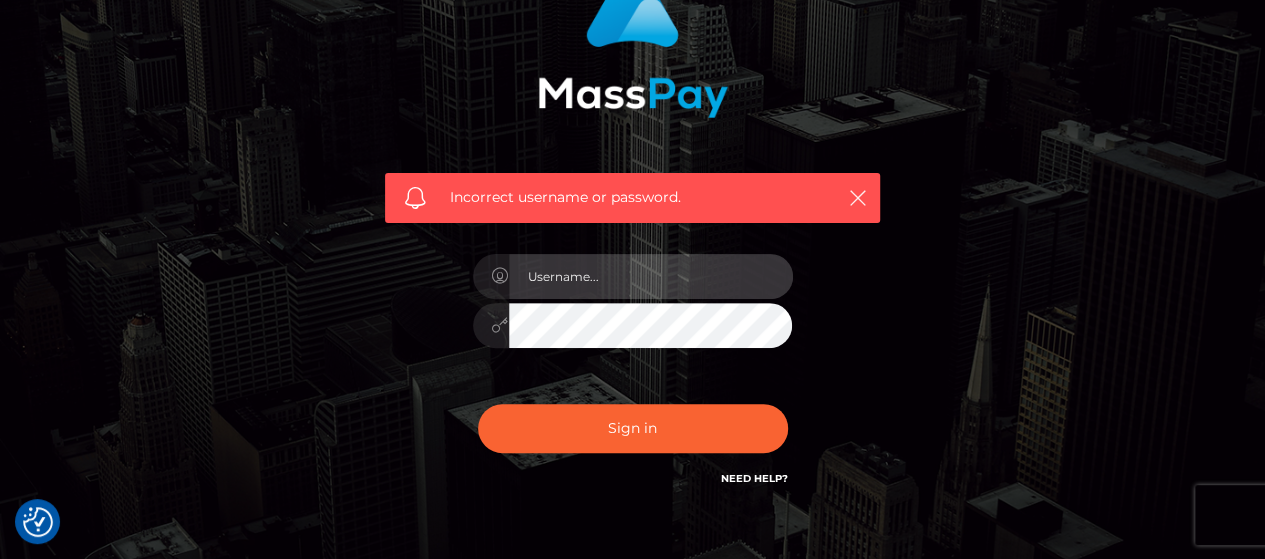 click at bounding box center (651, 276) 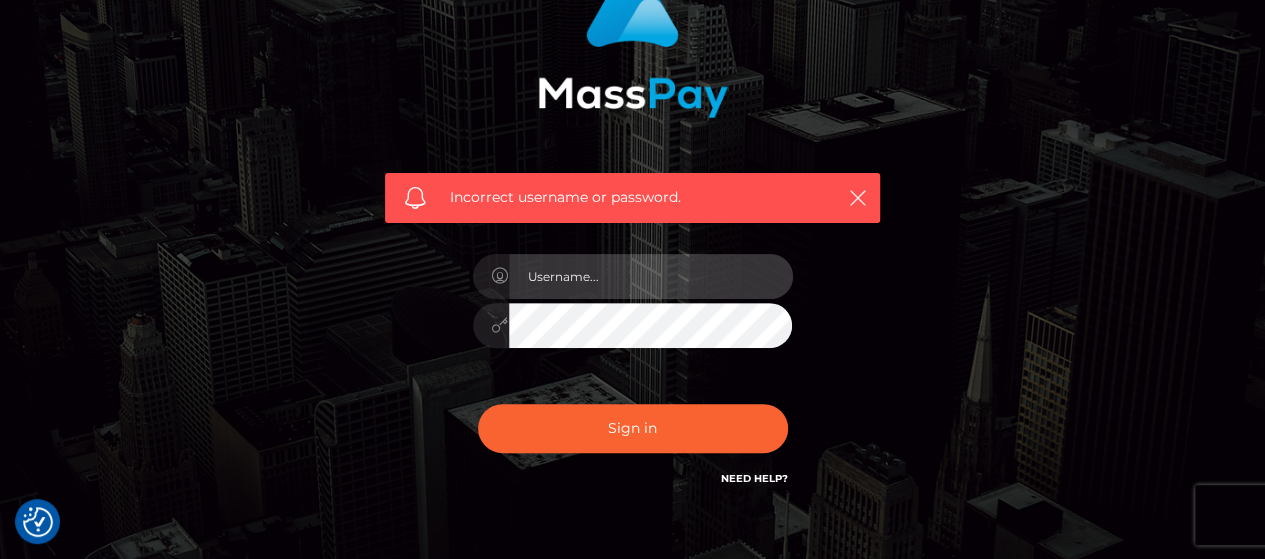 type on "[USERNAME]@[DOMAIN].es" 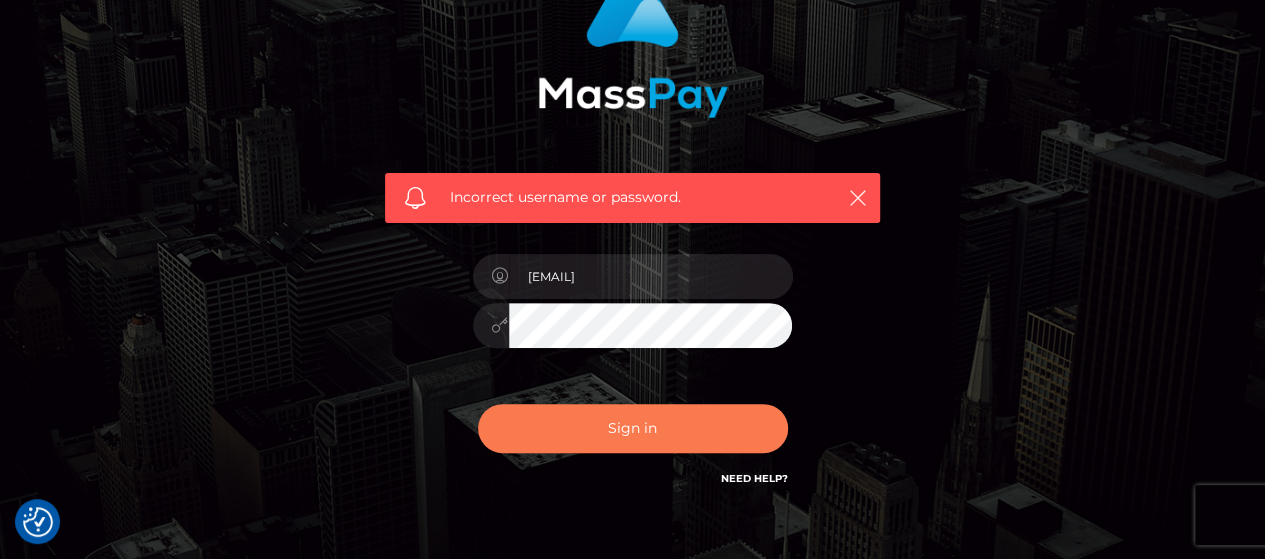 click on "Sign in" at bounding box center (633, 428) 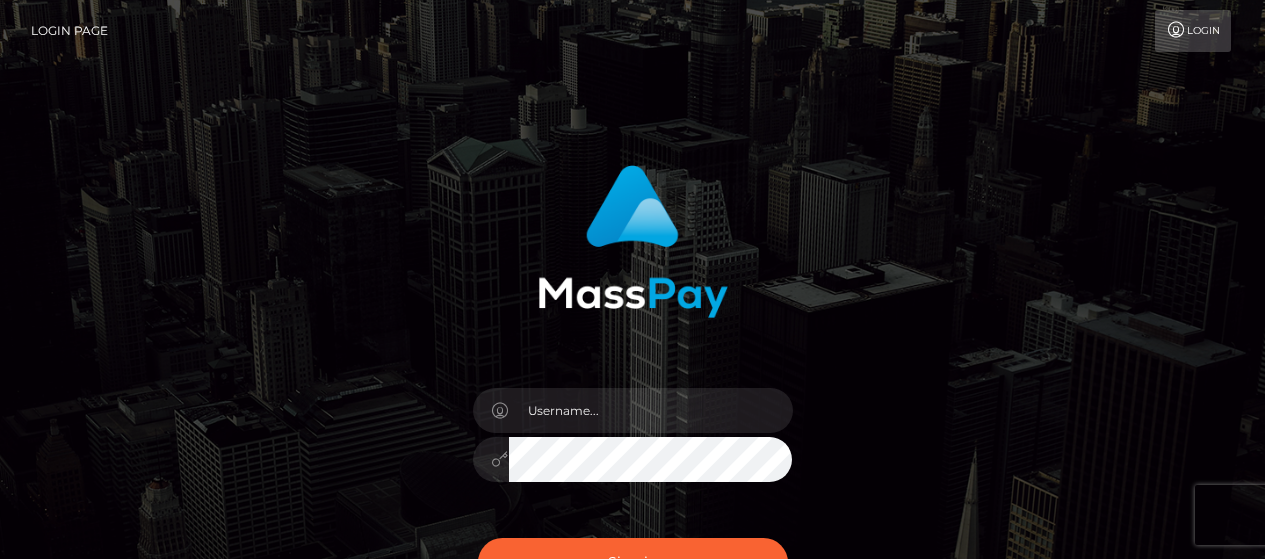 scroll, scrollTop: 0, scrollLeft: 0, axis: both 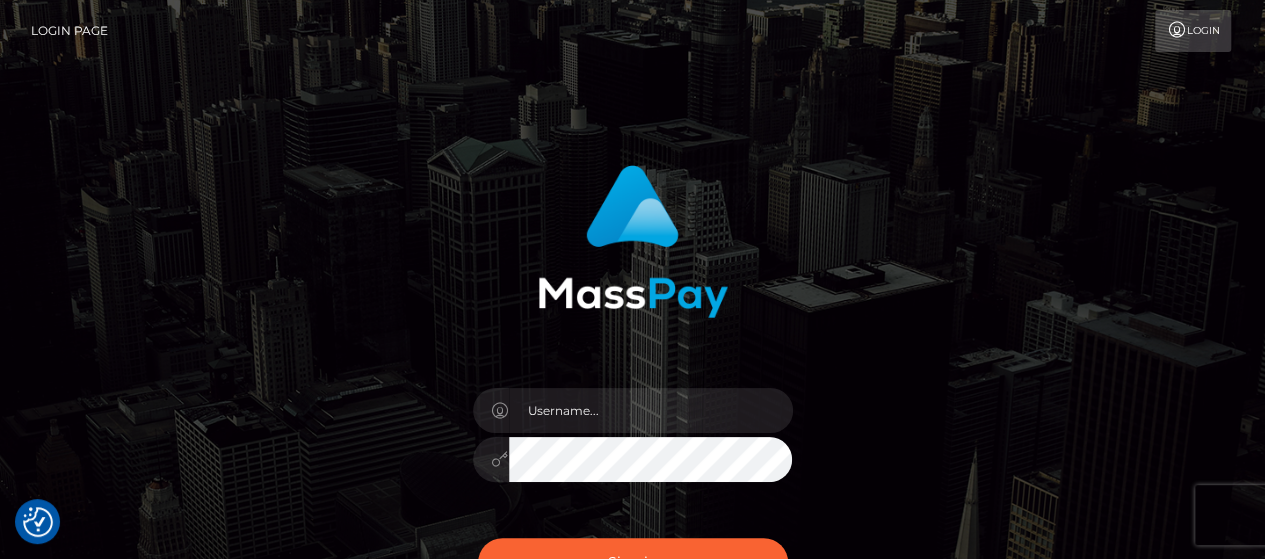 click on "Login Page
Login" at bounding box center (632, 31) 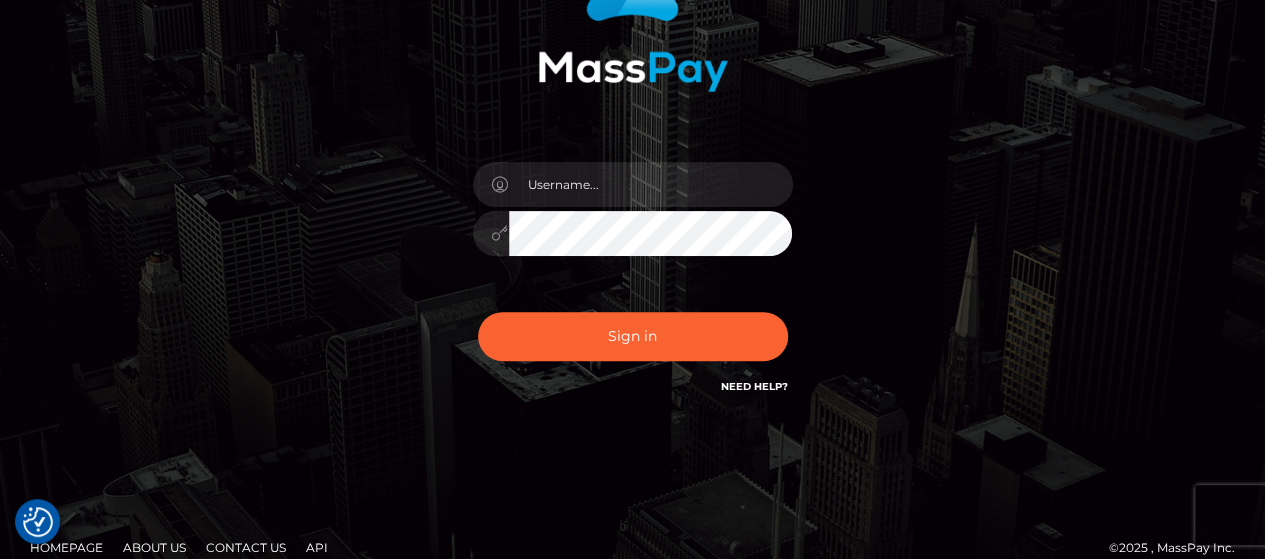 scroll, scrollTop: 249, scrollLeft: 0, axis: vertical 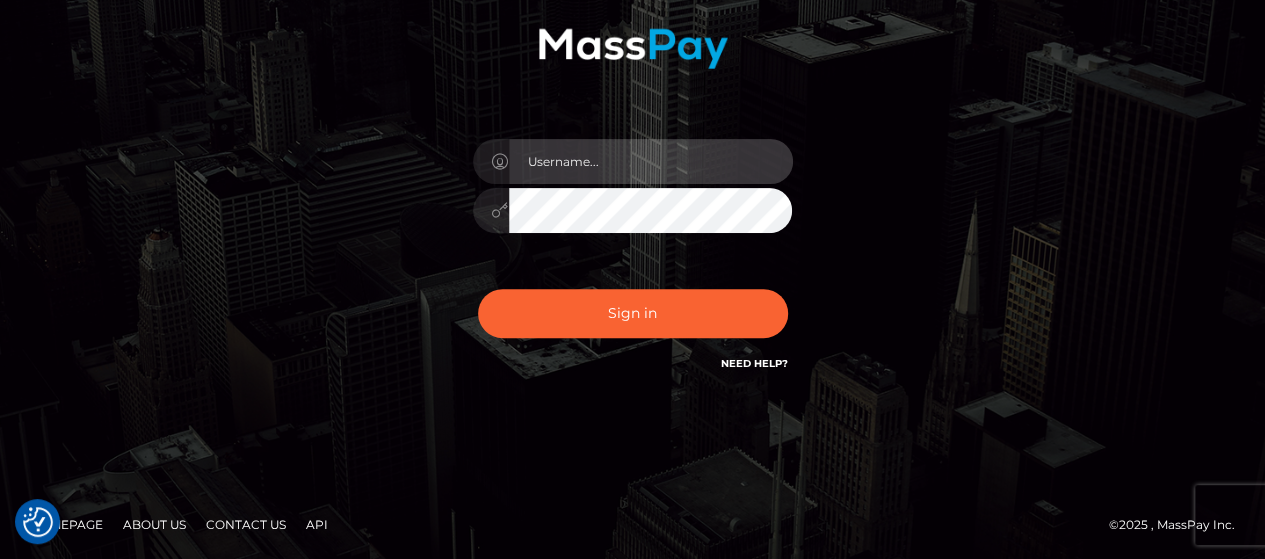 click at bounding box center (651, 161) 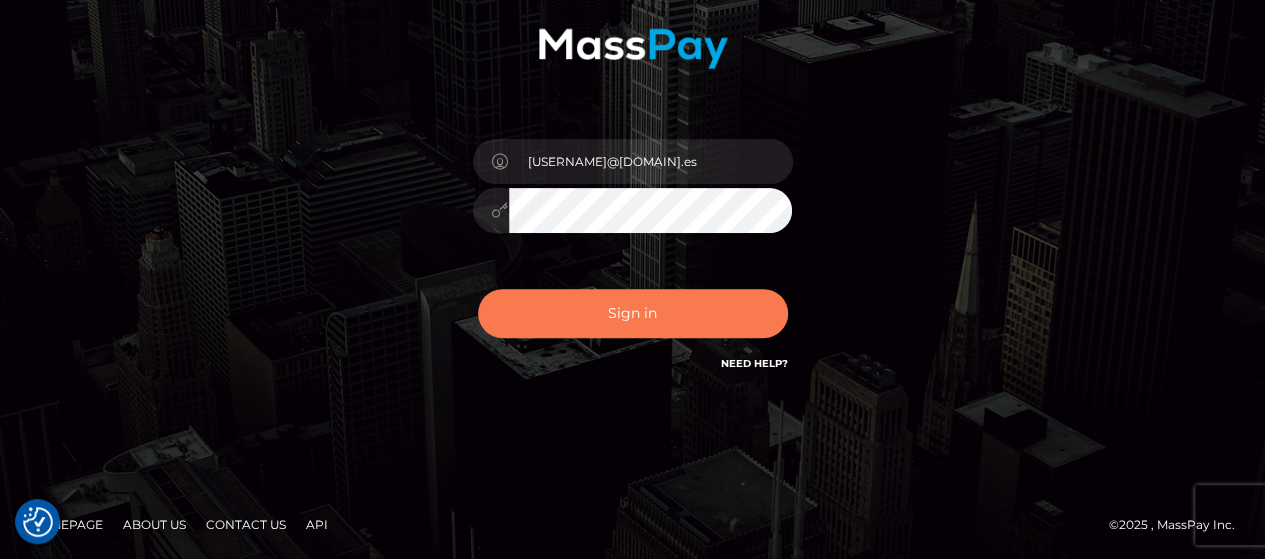 click on "Sign in" at bounding box center [633, 313] 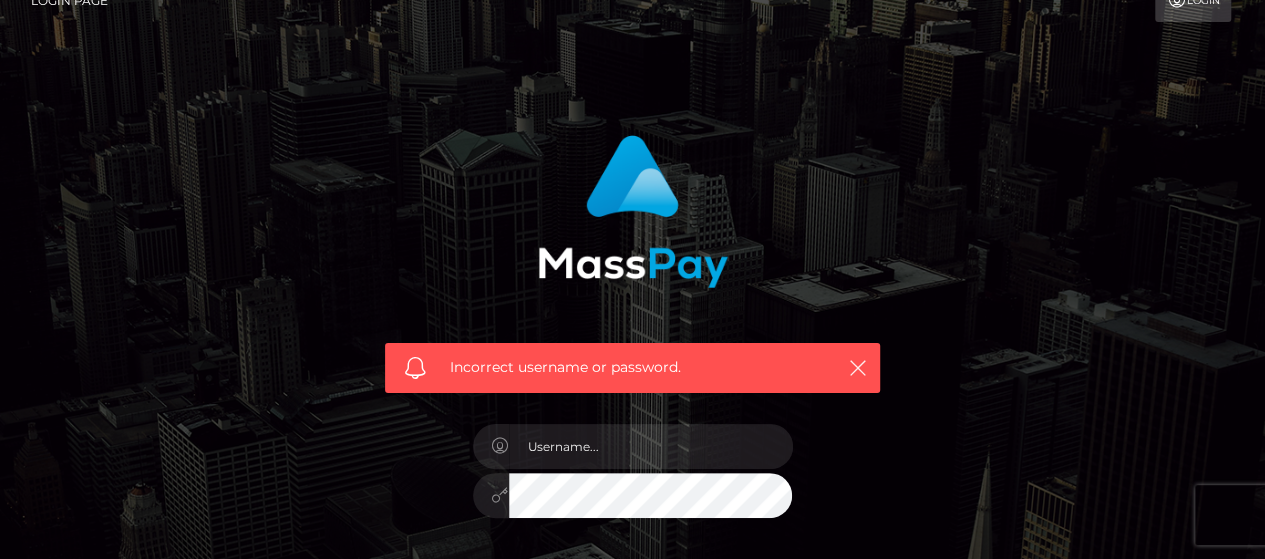 scroll, scrollTop: 100, scrollLeft: 0, axis: vertical 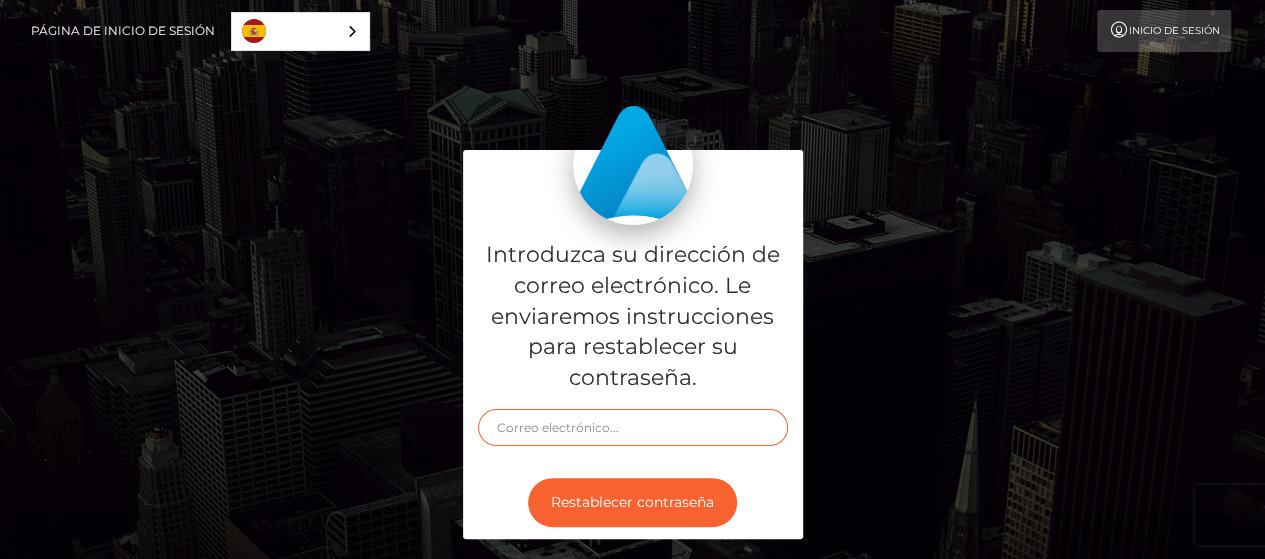 click at bounding box center (633, 427) 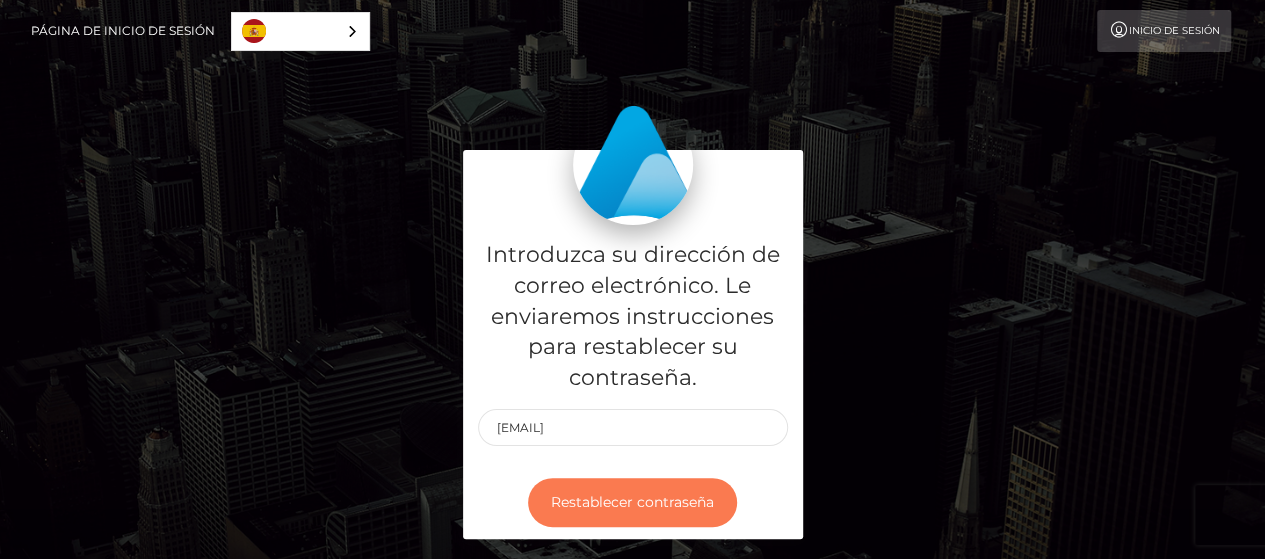 click on "Restablecer contraseña" at bounding box center [632, 502] 